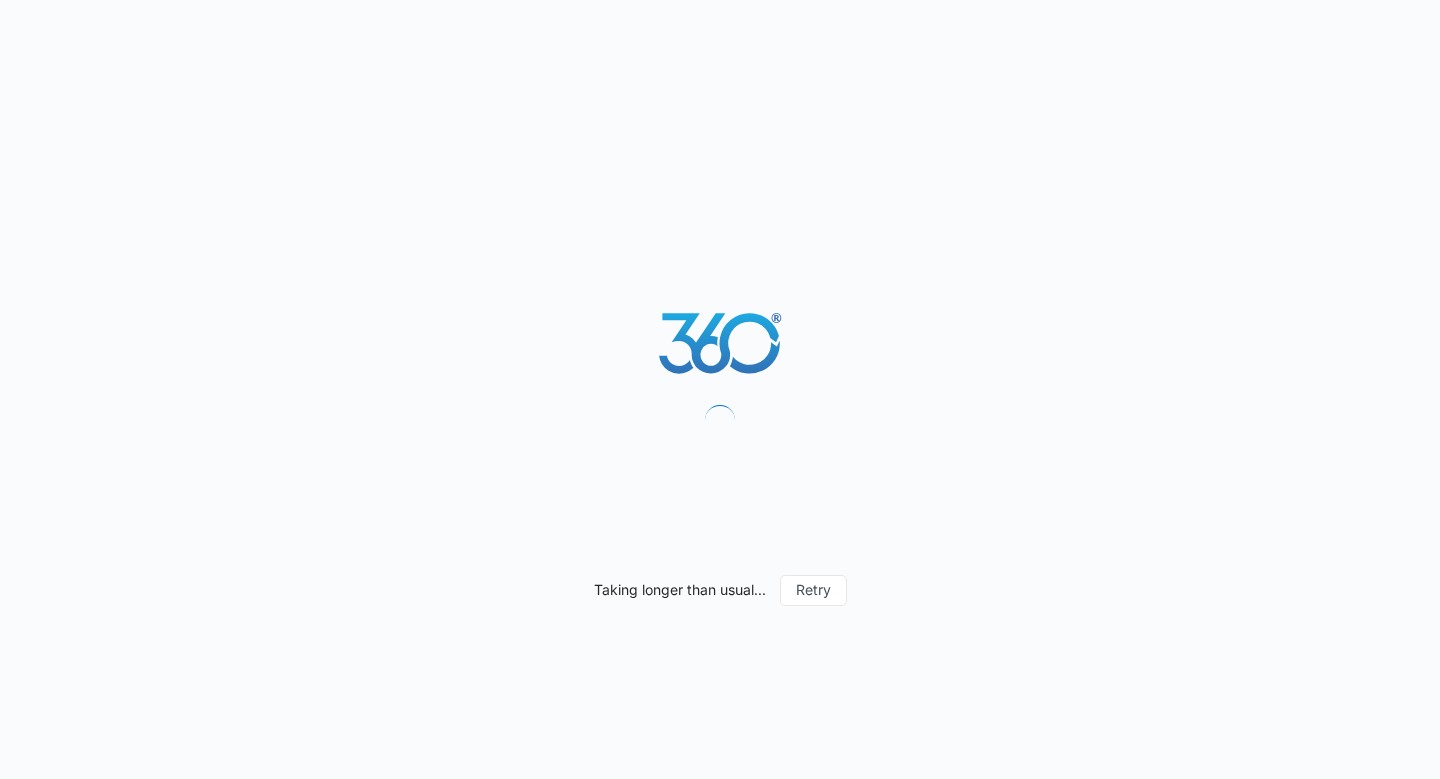scroll, scrollTop: 0, scrollLeft: 0, axis: both 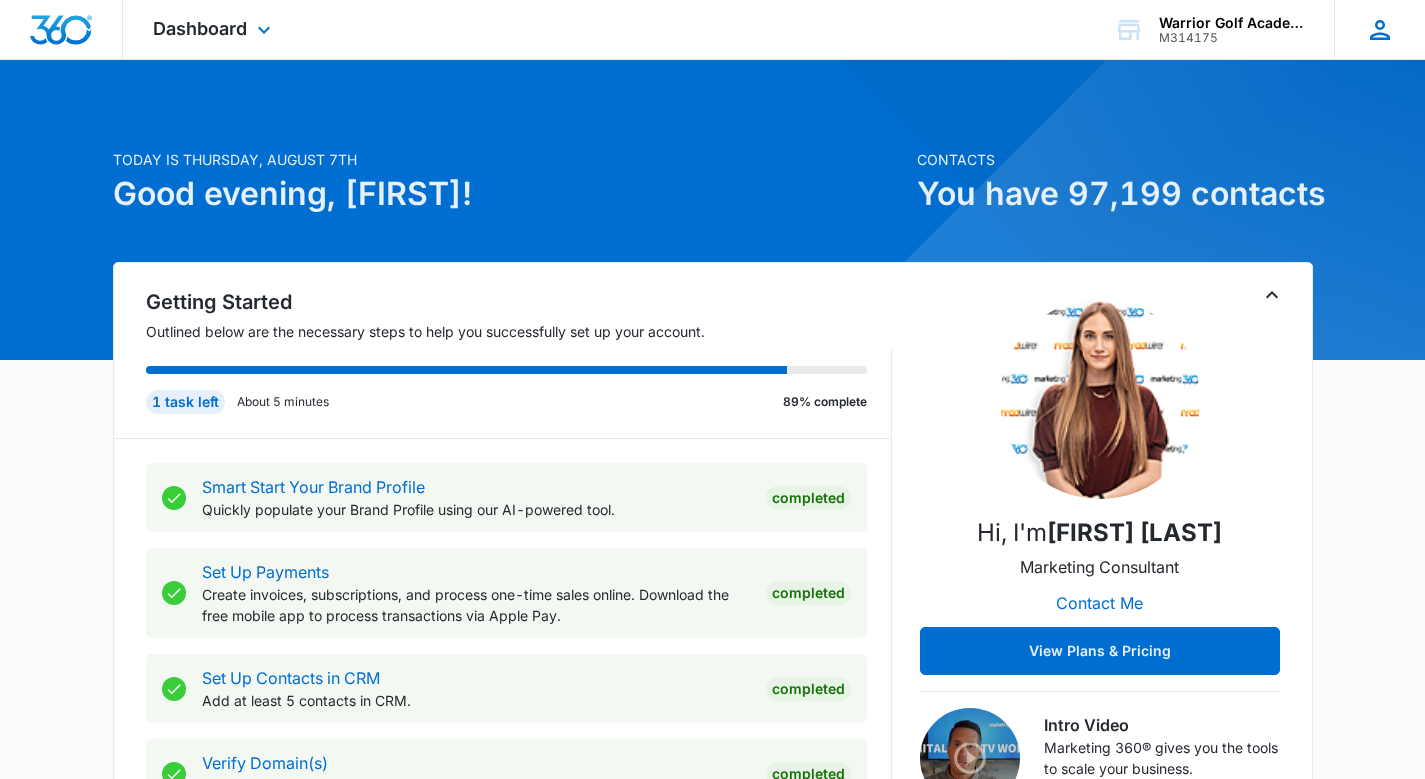 click 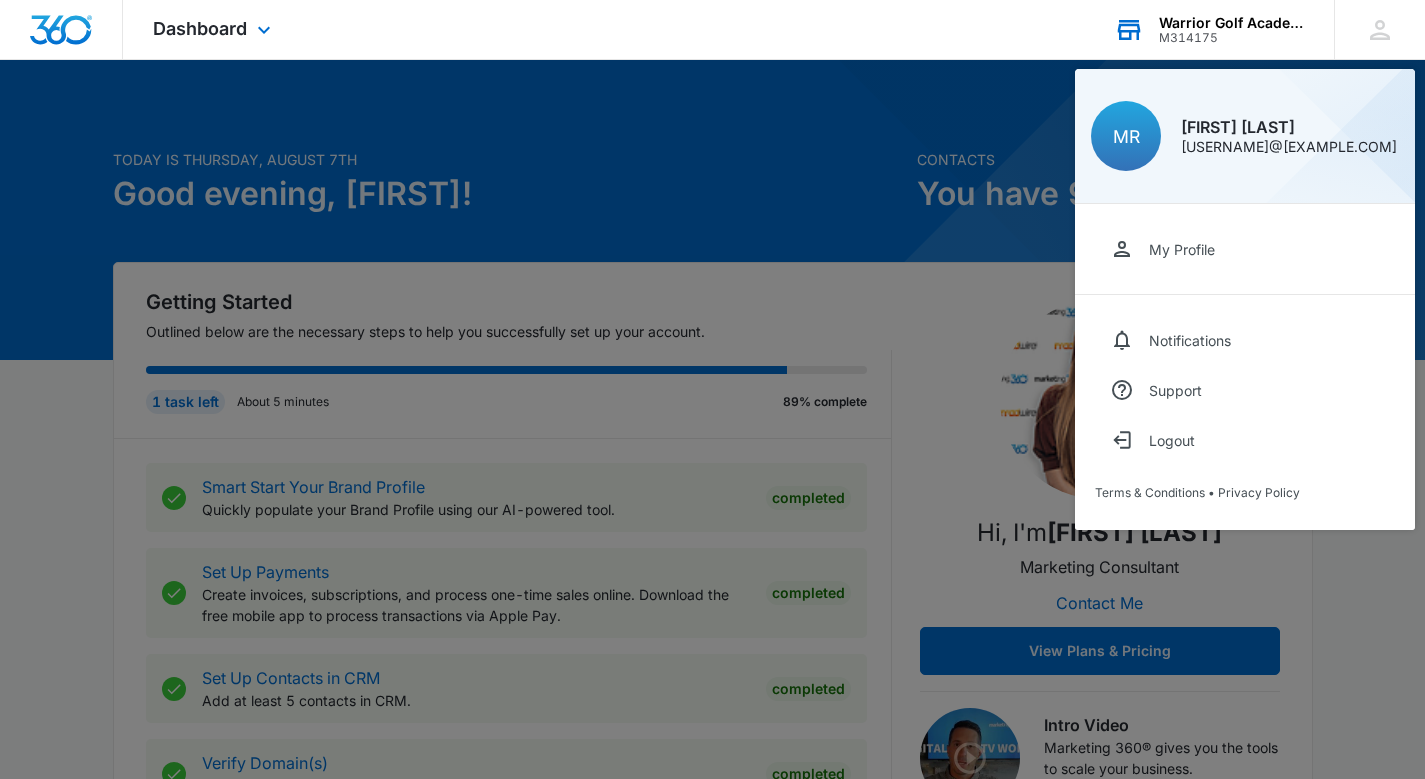 click on "Warrior Golf Academy 501(c)(3)" at bounding box center (1232, 23) 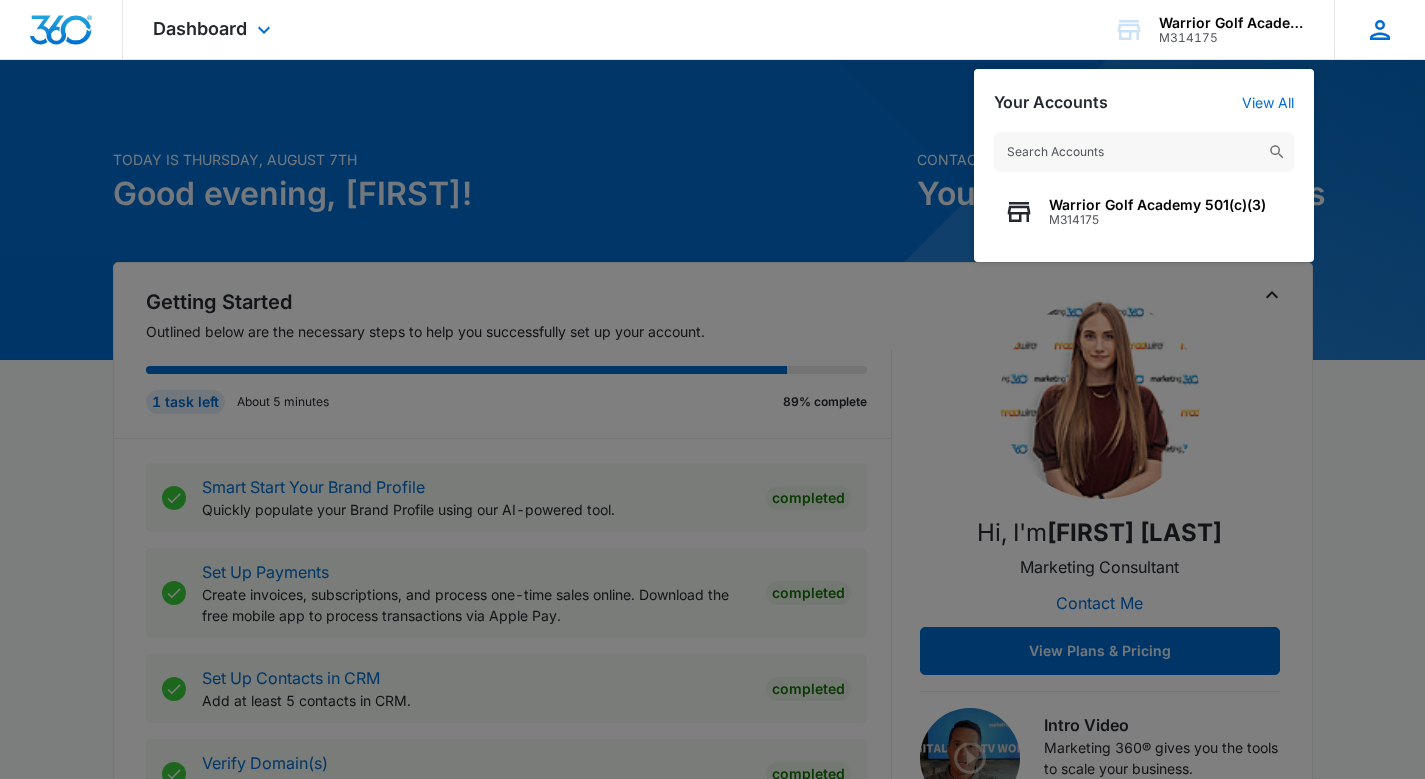 click 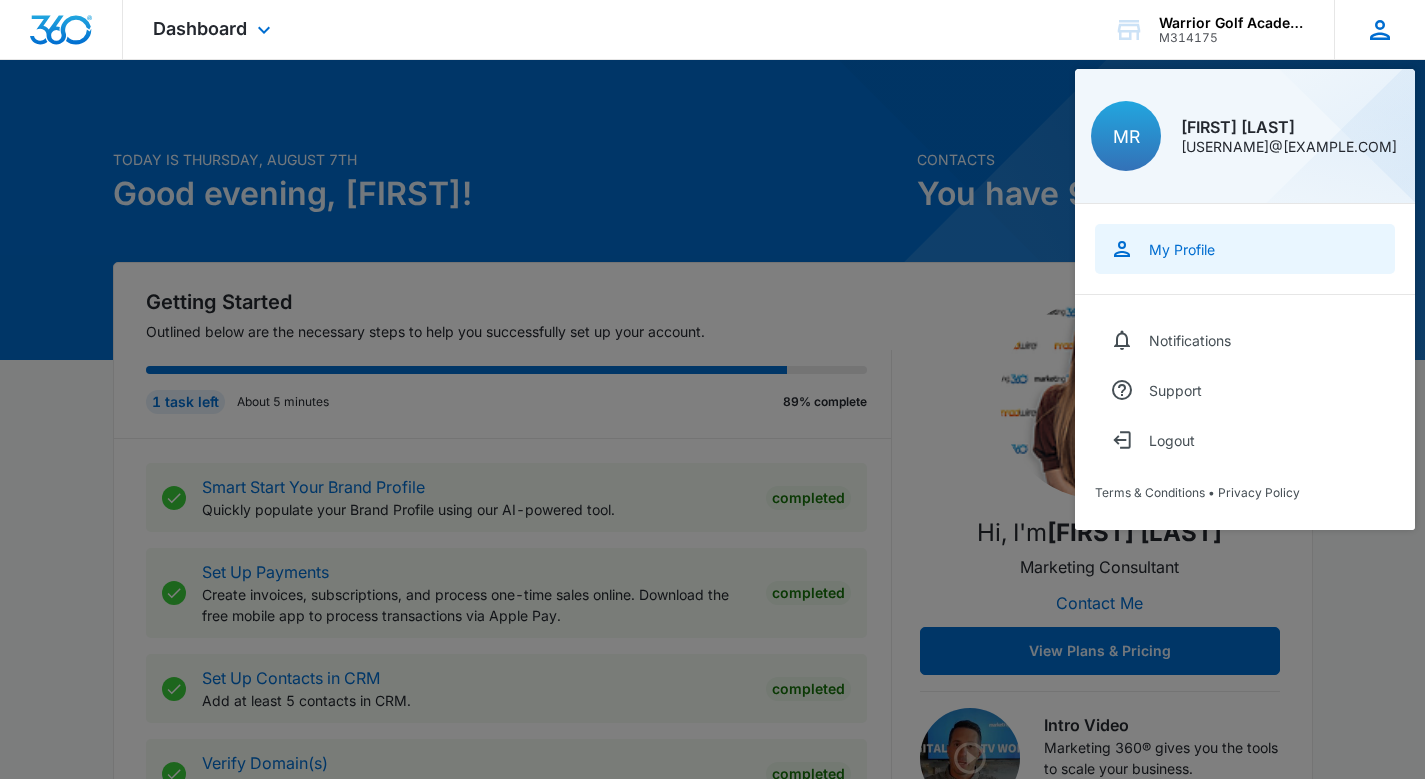 click on "My Profile" at bounding box center [1245, 249] 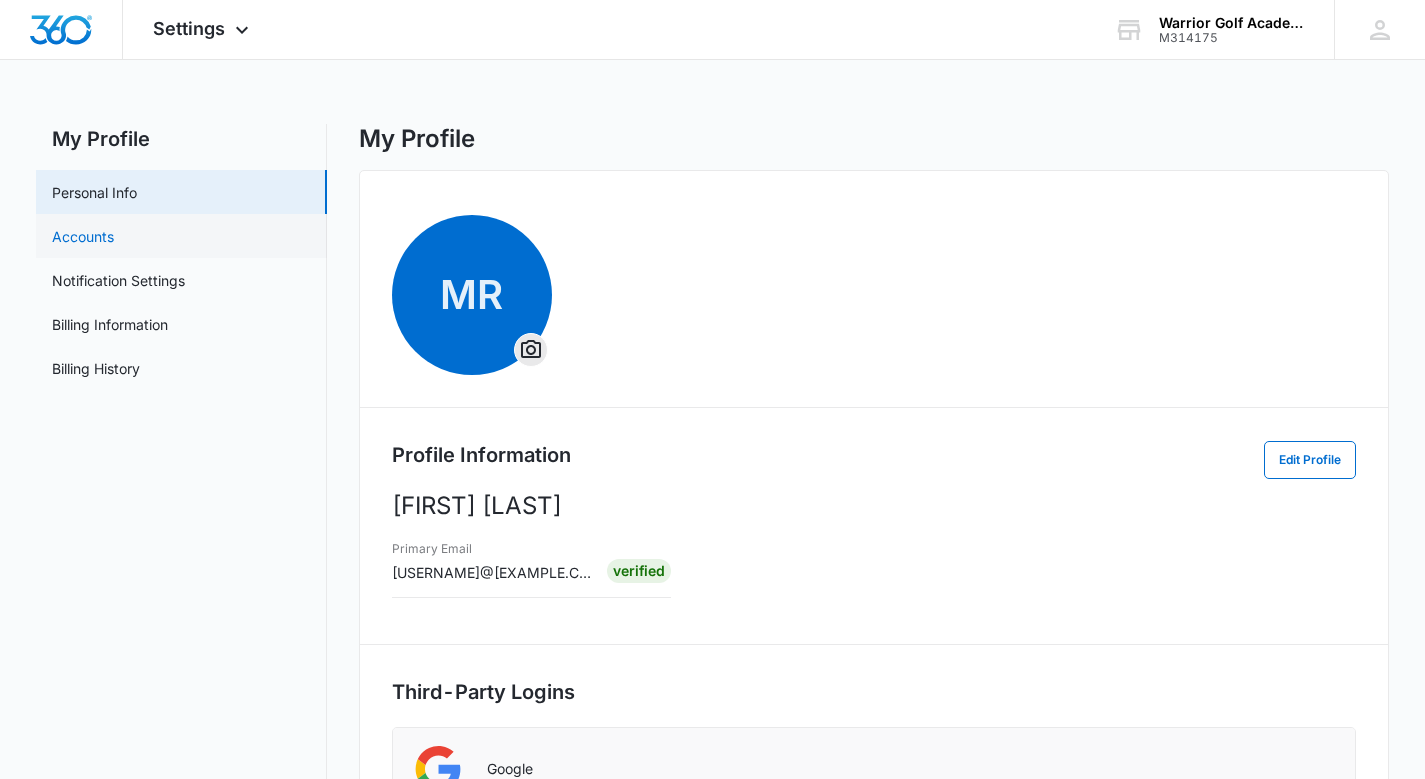 click on "Accounts" at bounding box center (83, 236) 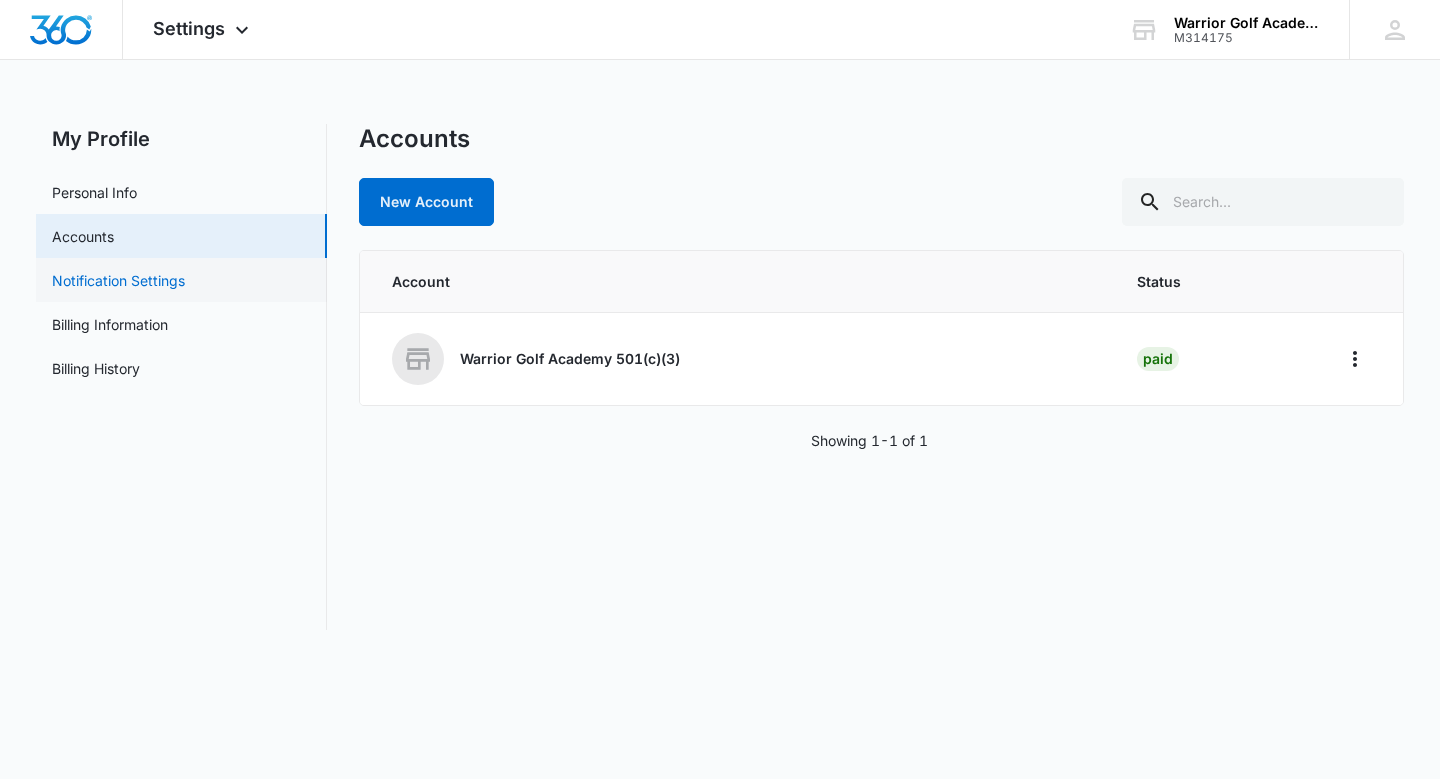 click on "Notification Settings" at bounding box center [118, 280] 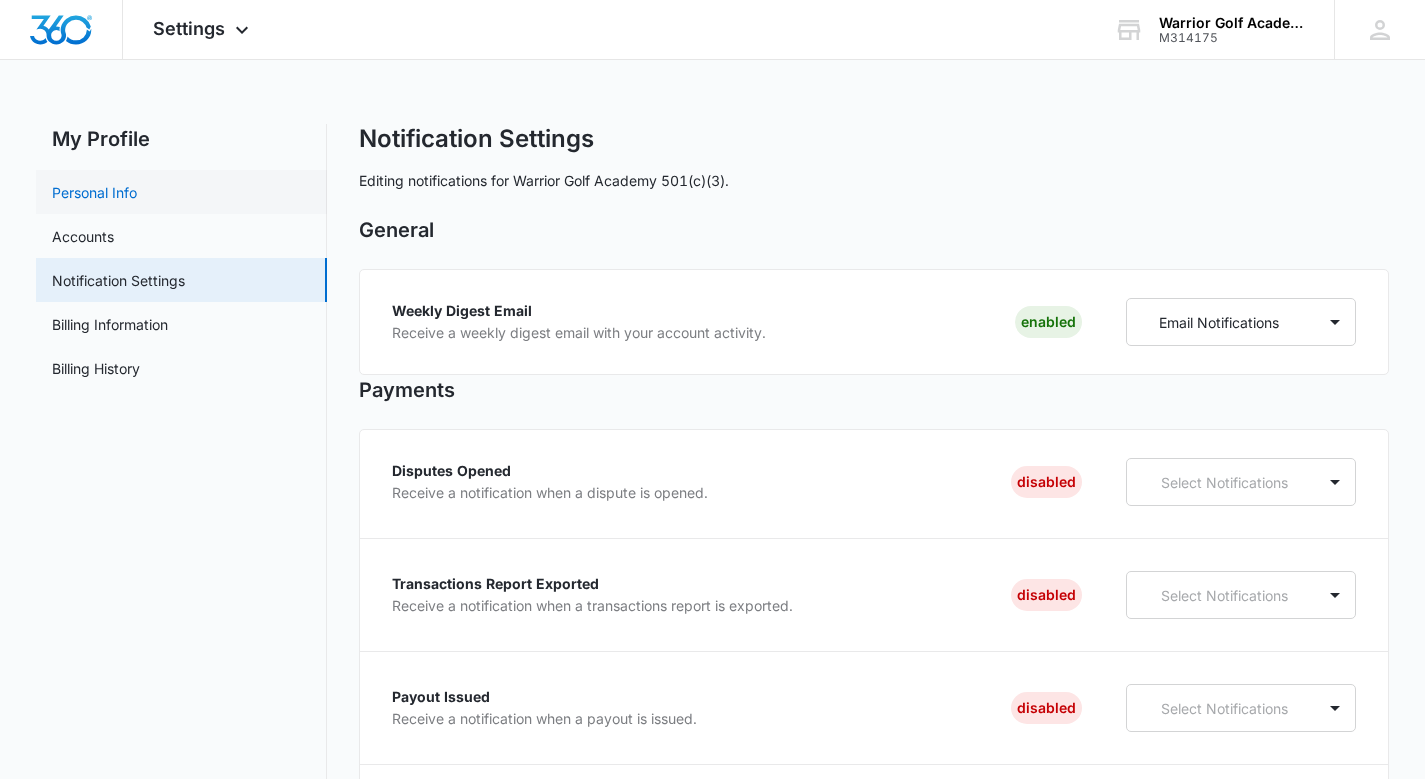 click on "Personal Info" at bounding box center [94, 192] 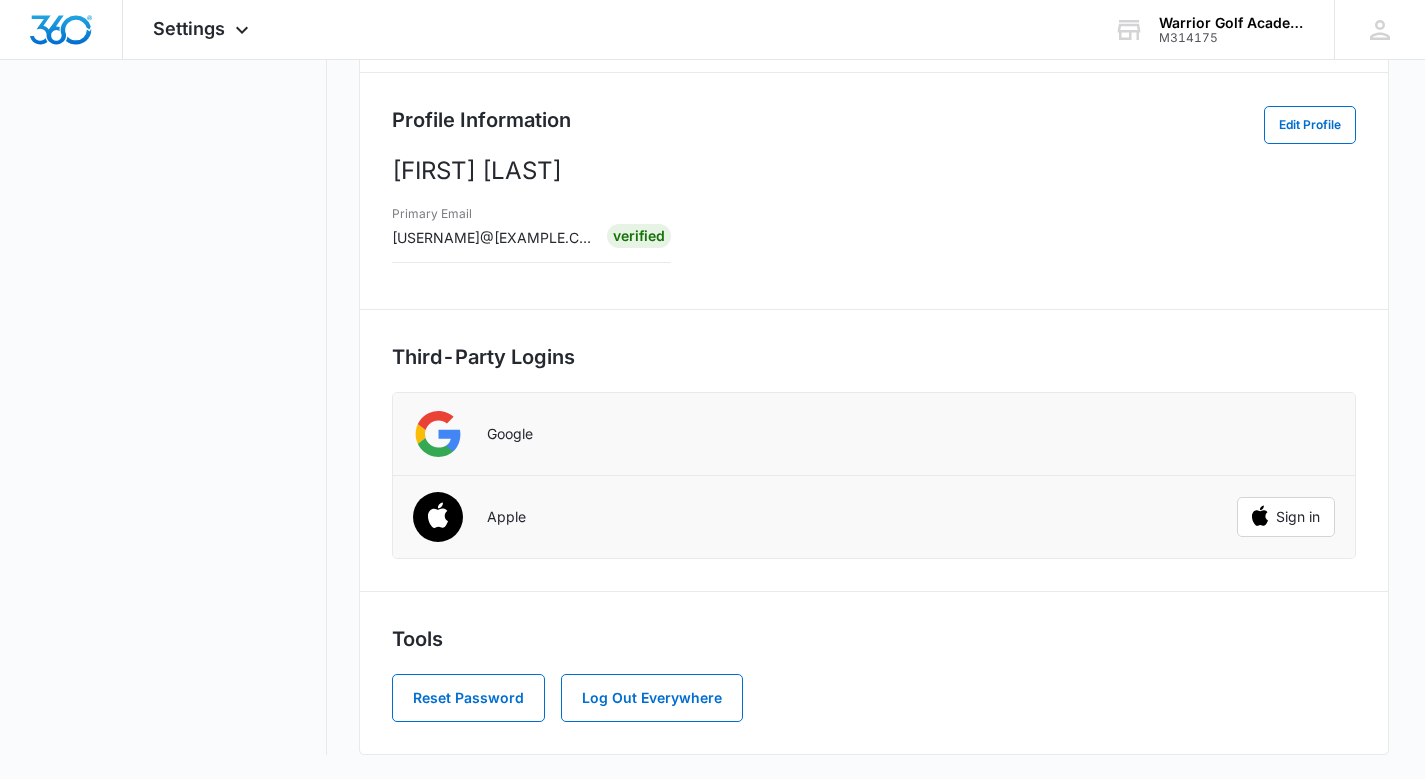 scroll, scrollTop: 0, scrollLeft: 0, axis: both 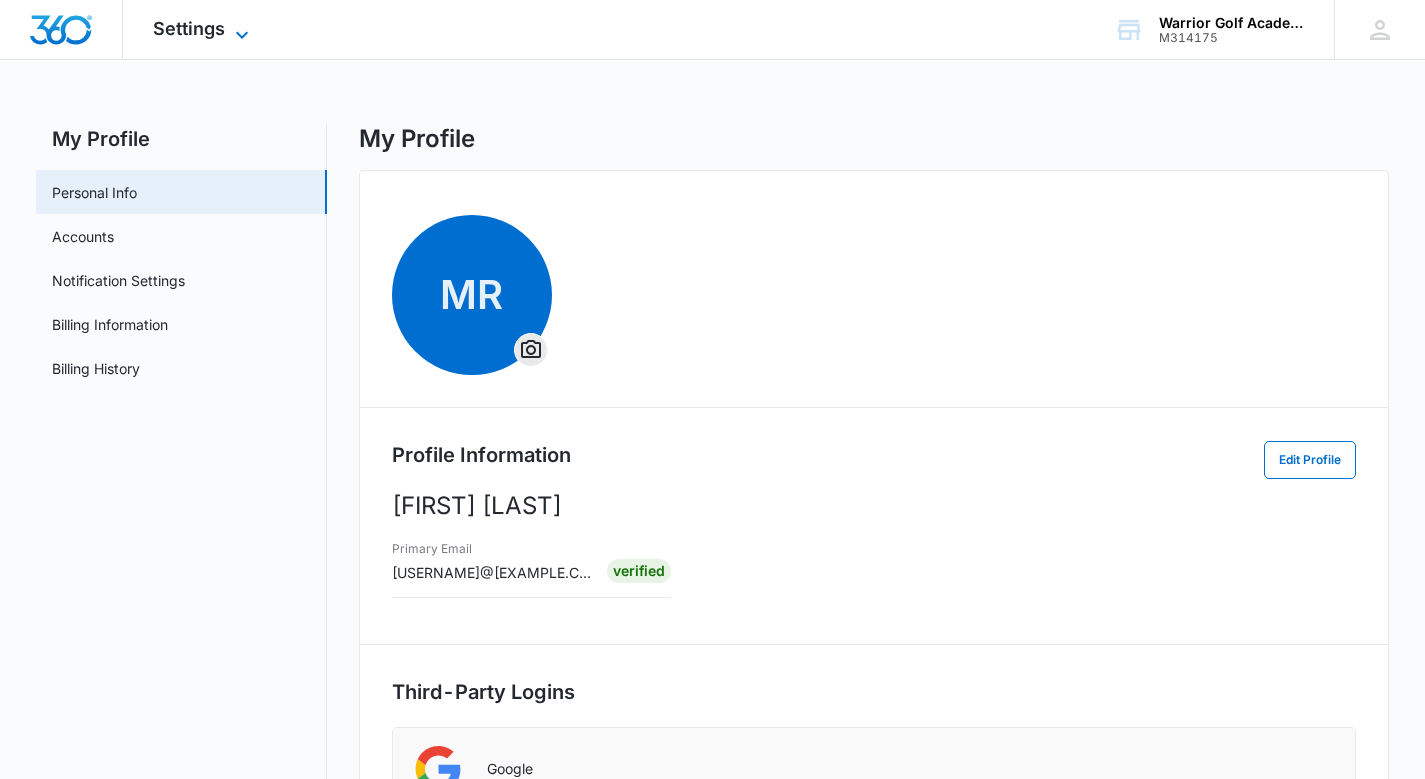 click on "Settings" at bounding box center (189, 28) 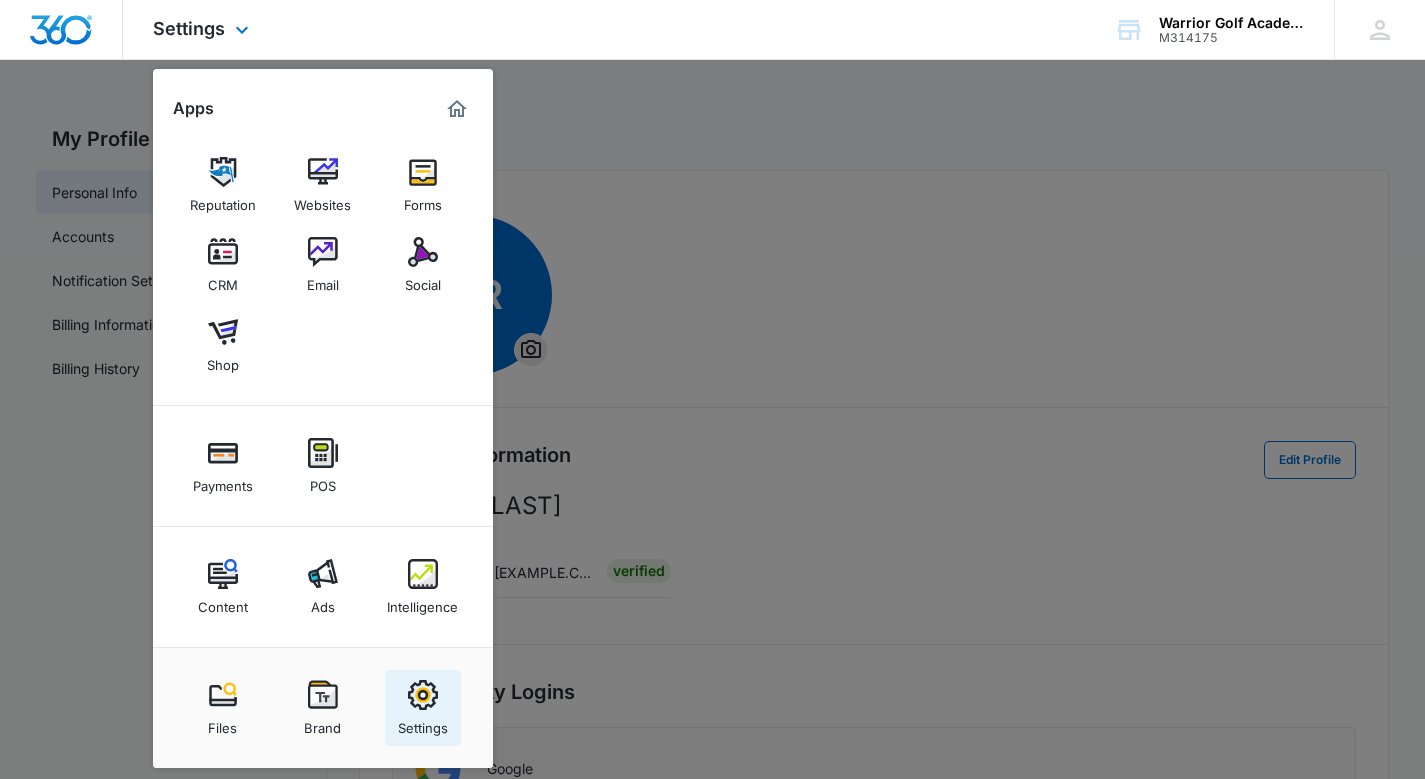 click at bounding box center [423, 695] 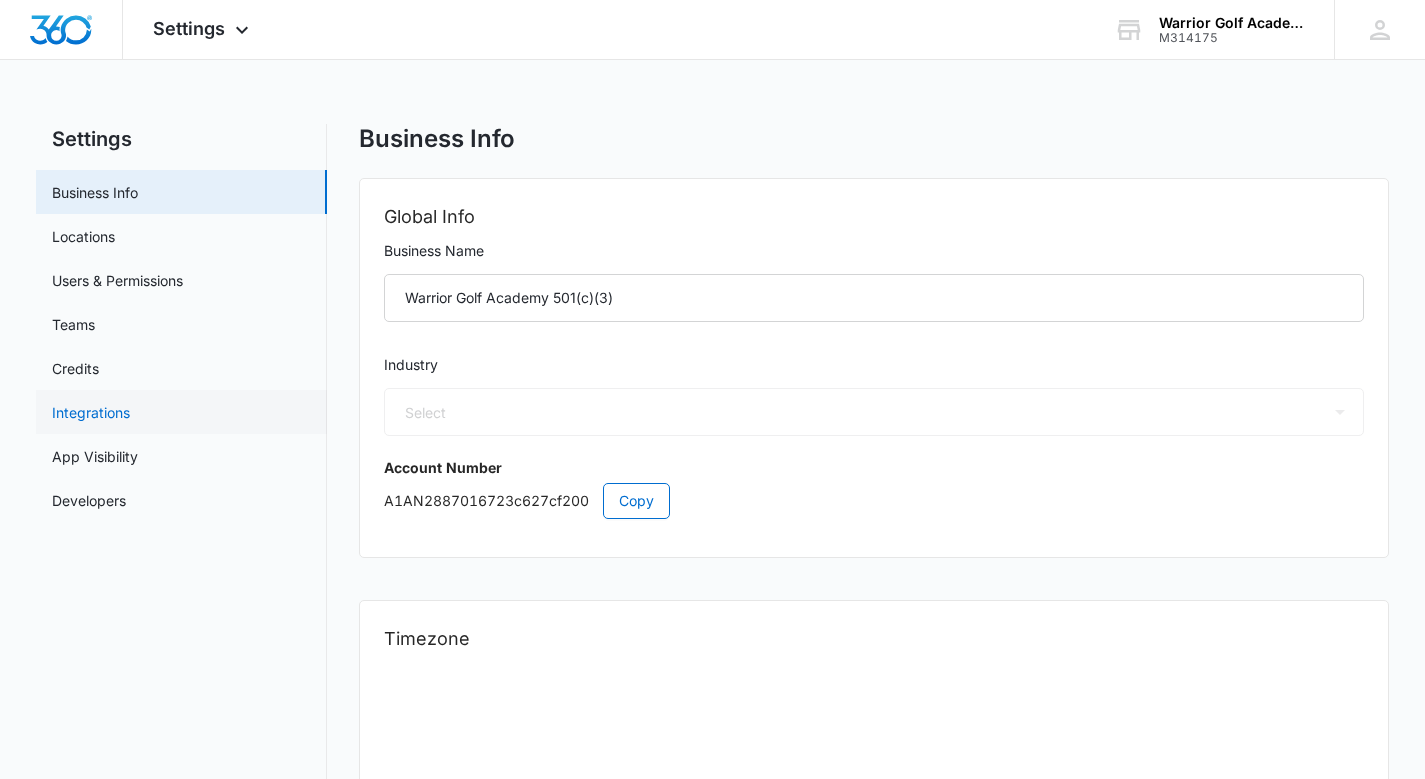 select on "52" 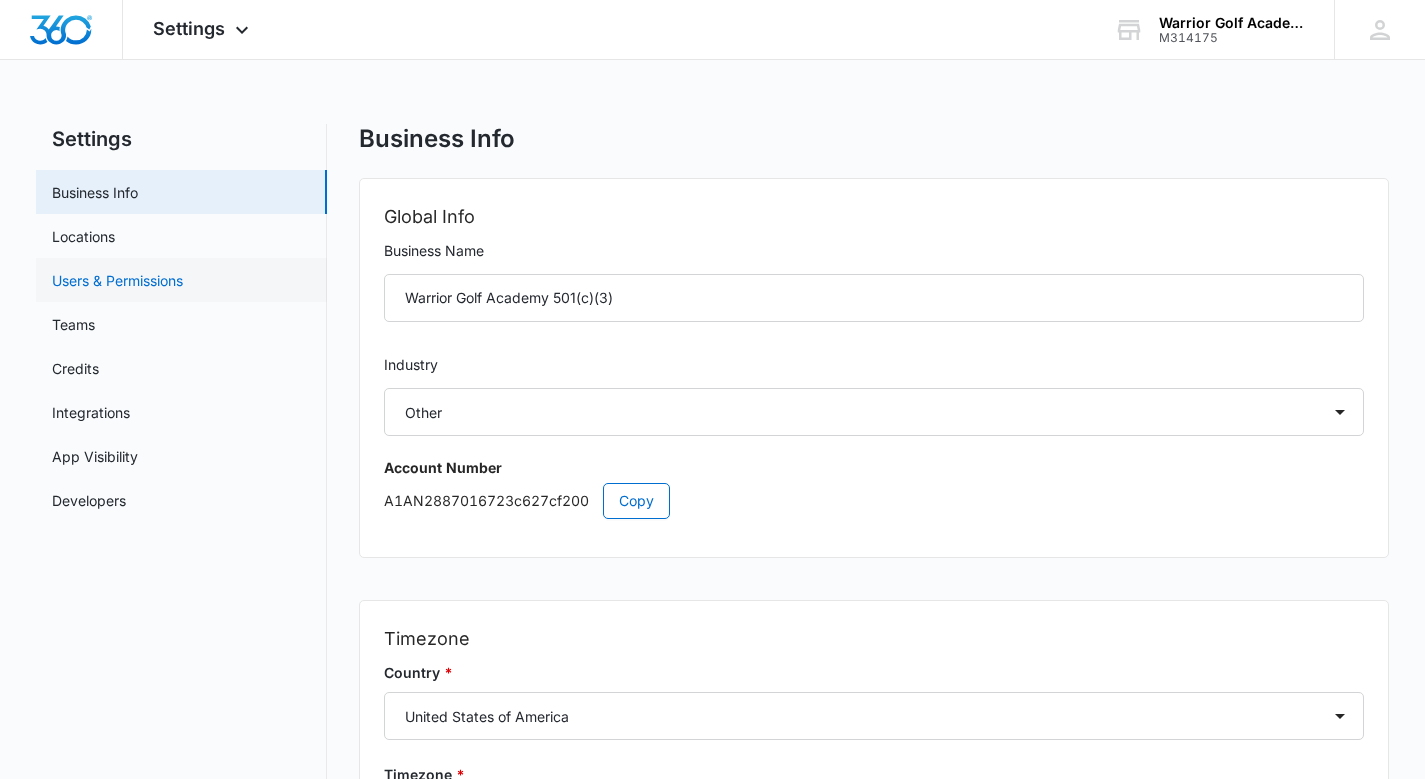 click on "Users & Permissions" at bounding box center (117, 280) 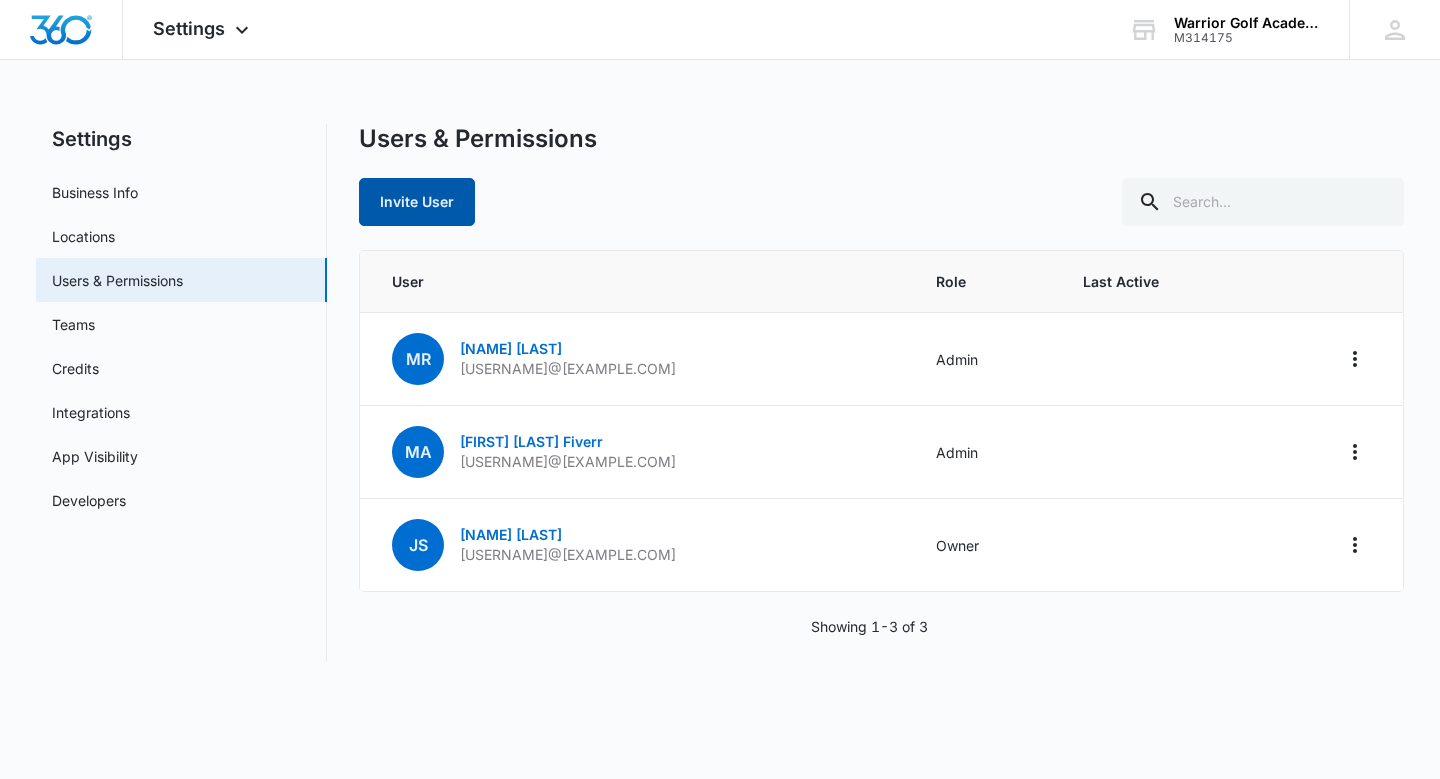 click on "Invite User" at bounding box center [417, 202] 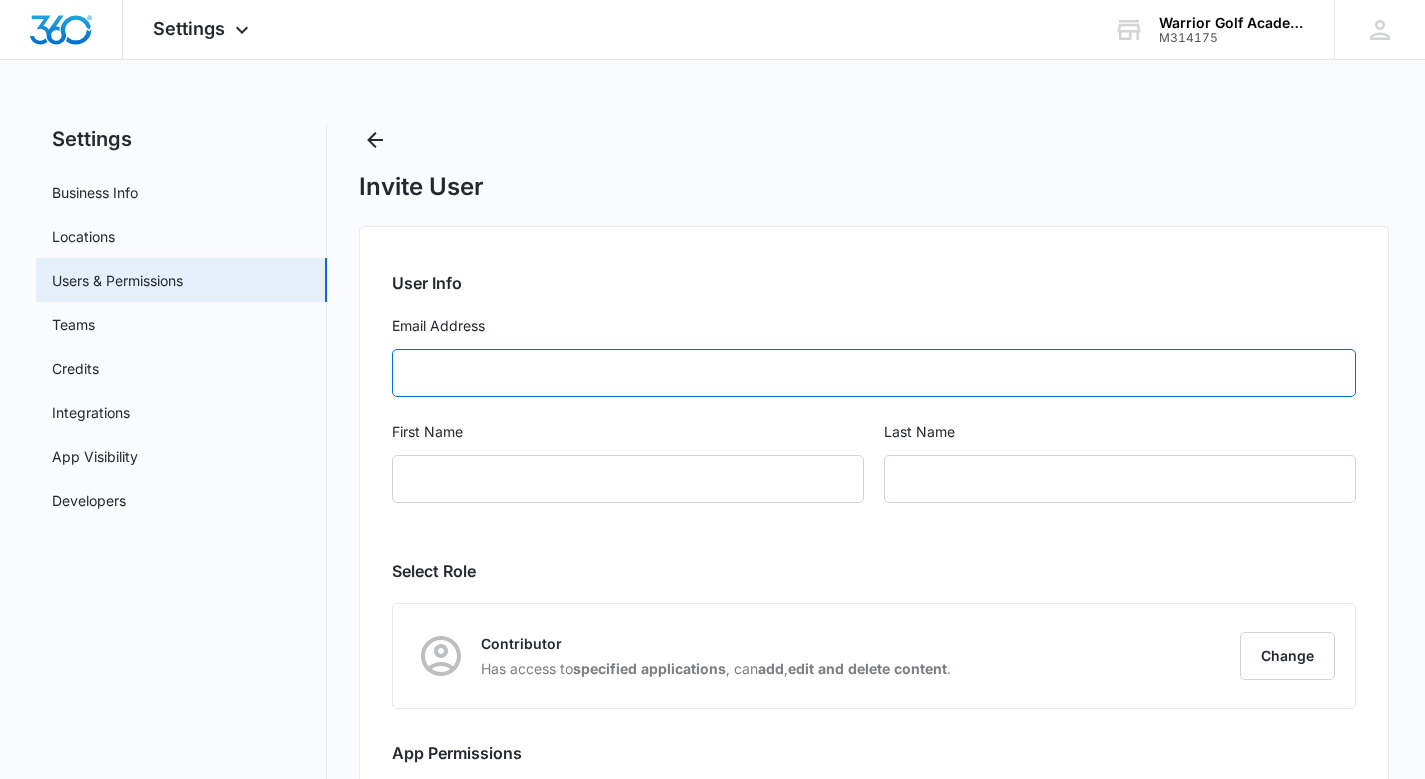 click on "Email Address" at bounding box center (874, 373) 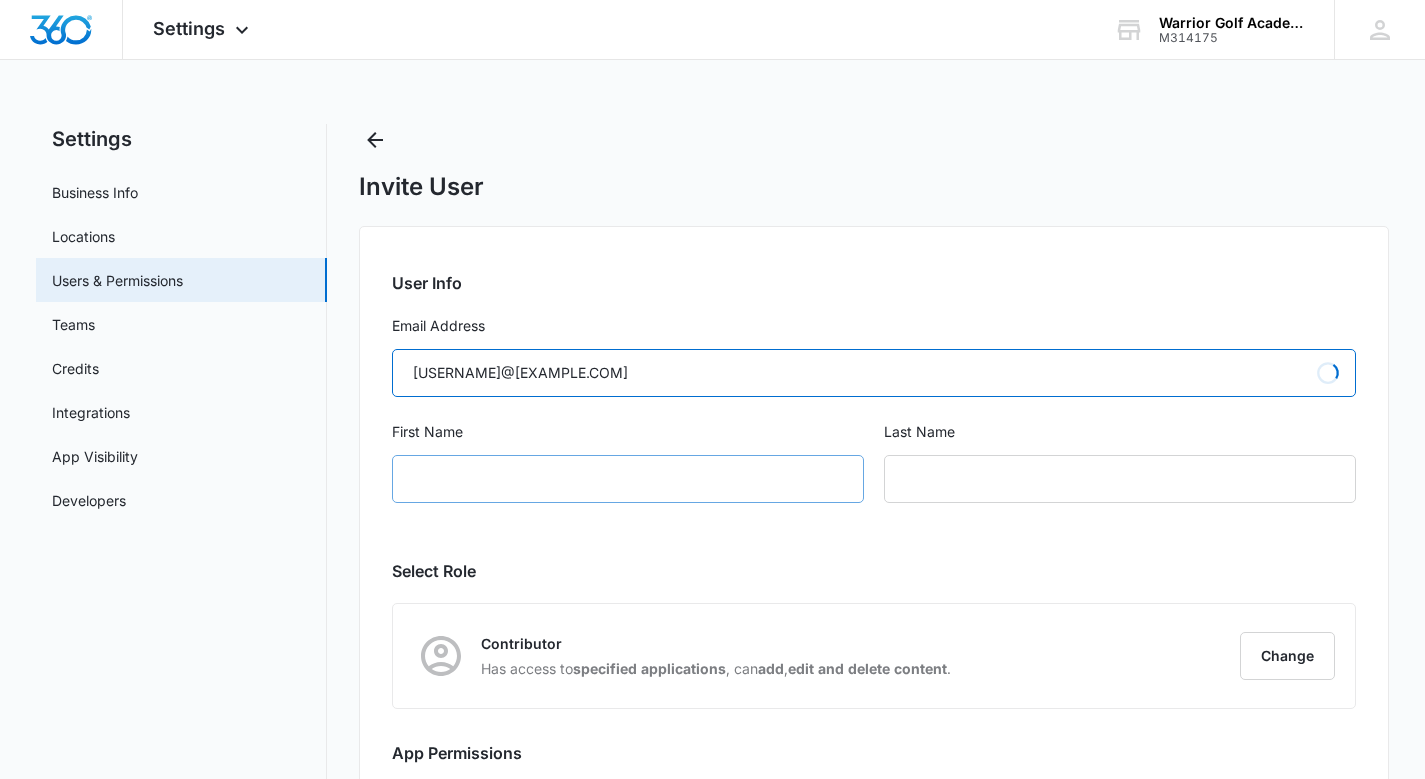 type on "[USERNAME]@[EXAMPLE.COM]" 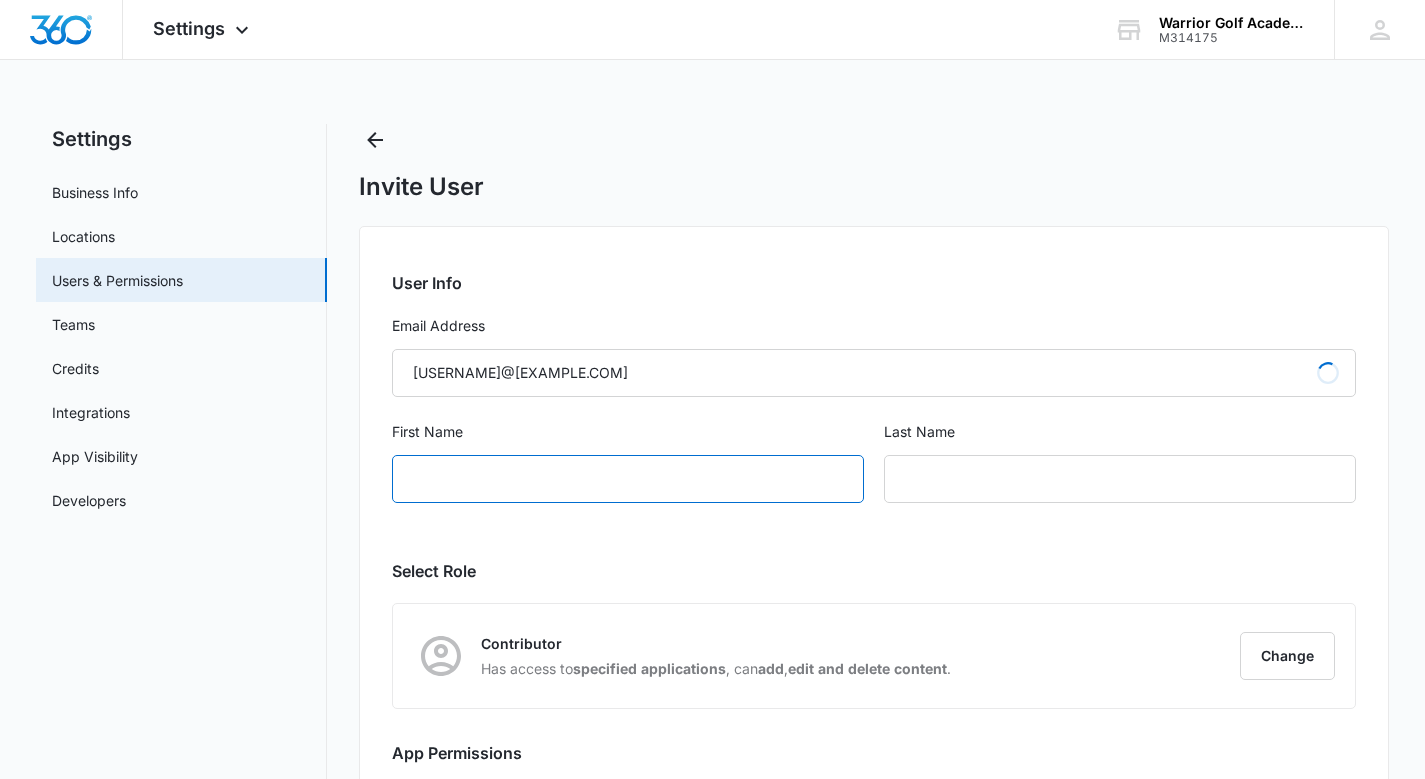 click on "First Name" at bounding box center (628, 479) 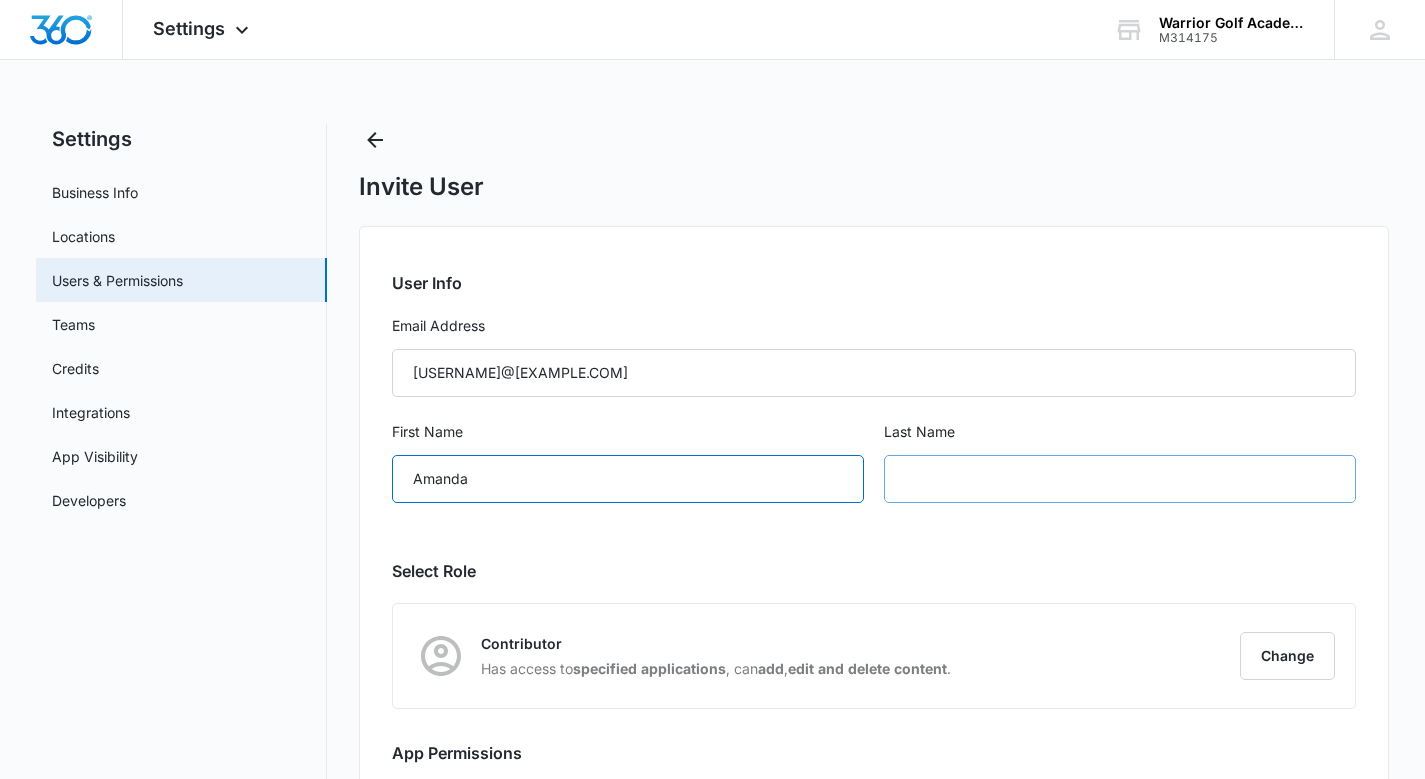 type on "Amanda" 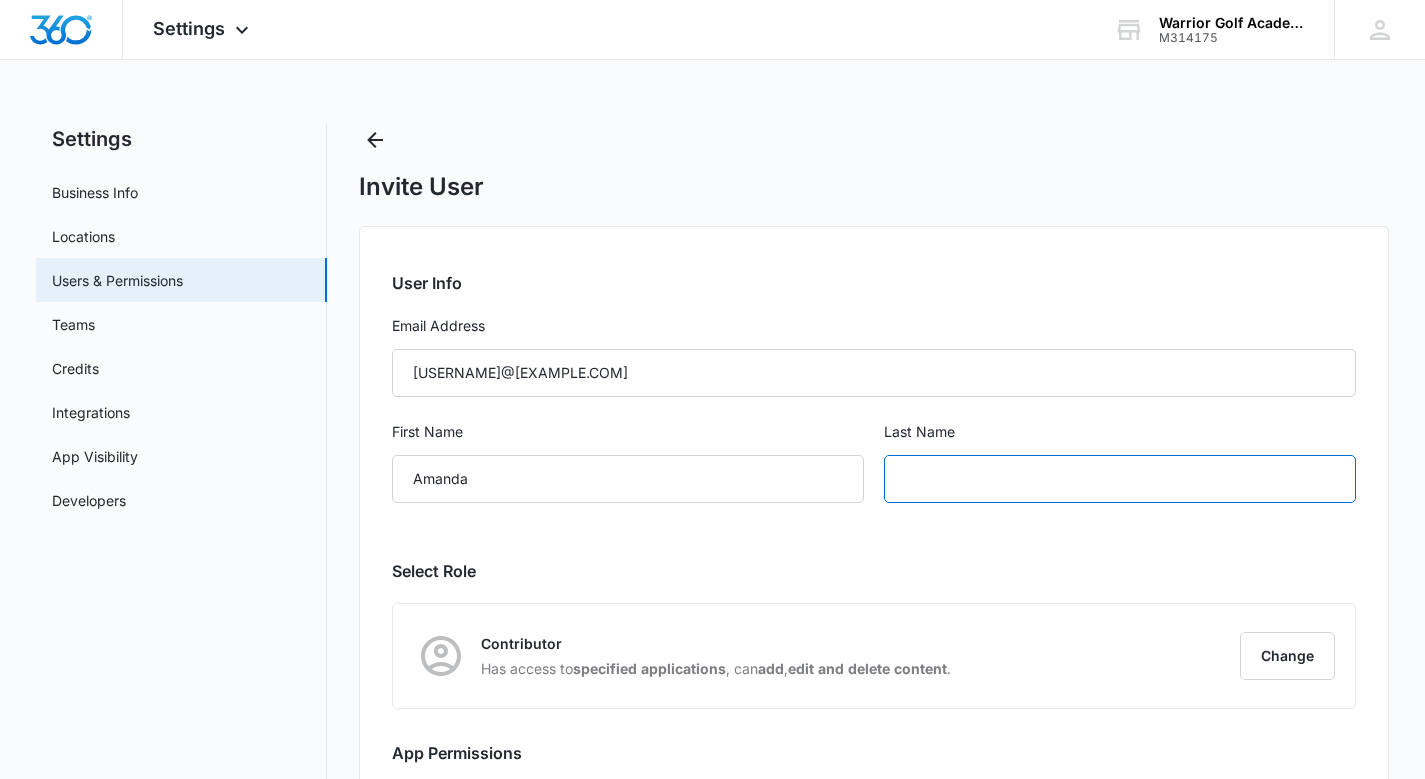 click at bounding box center [1120, 479] 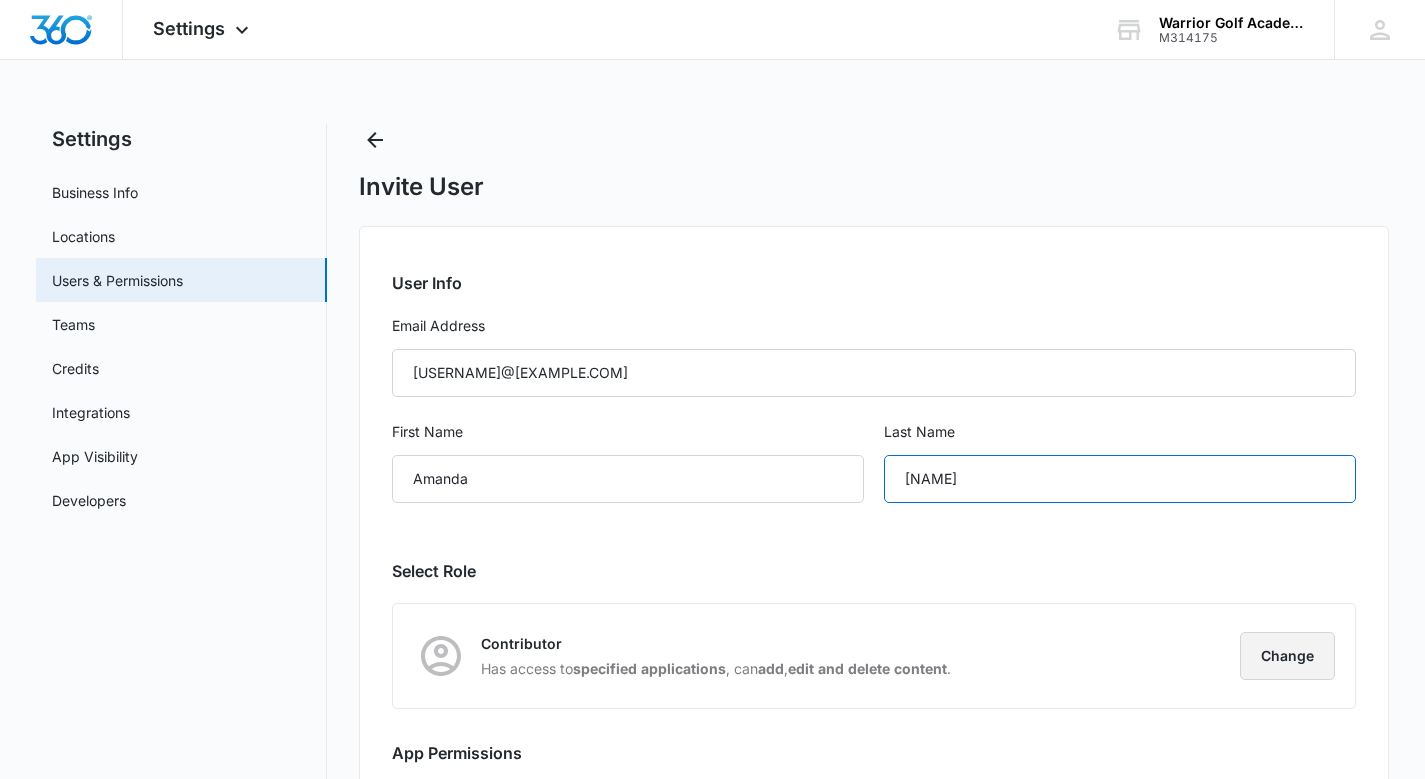 type on "[NAME]" 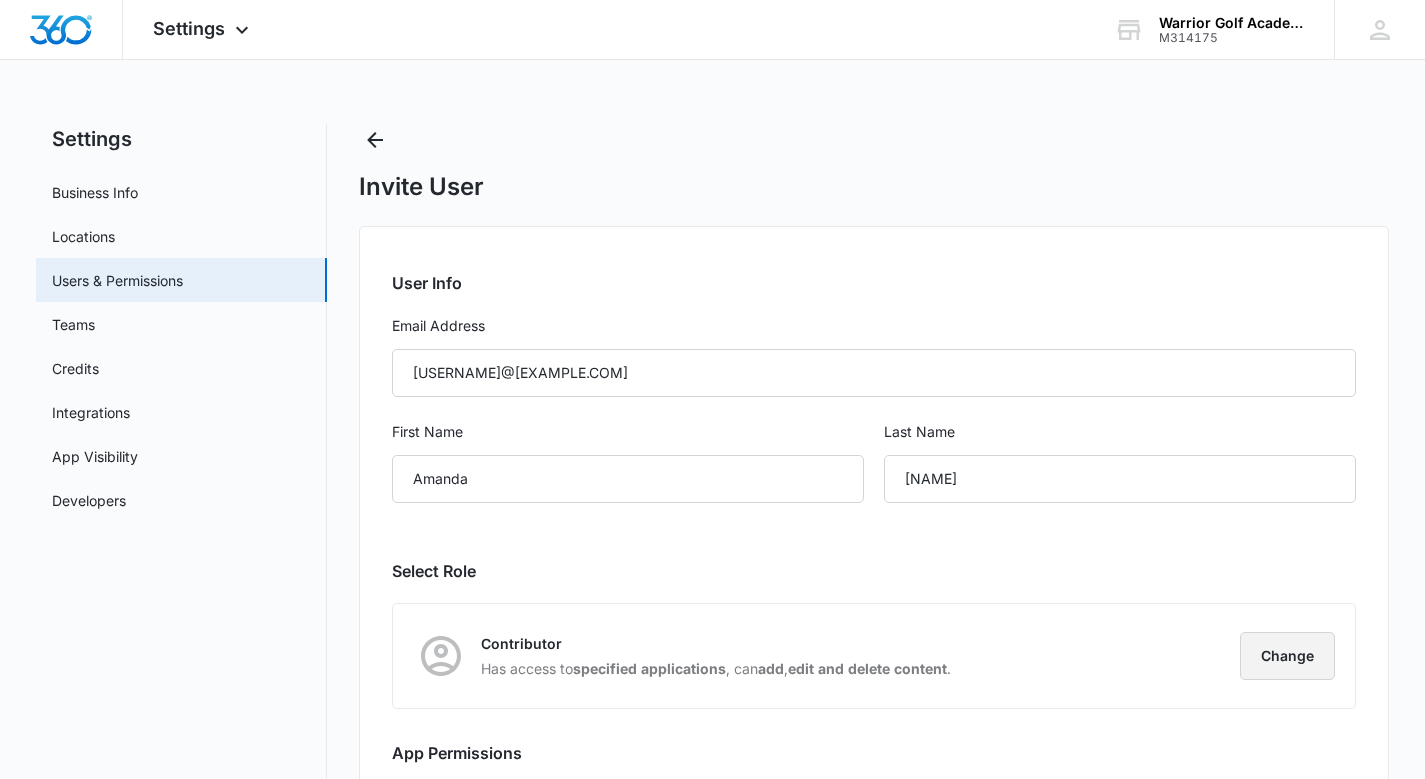 click on "Change" at bounding box center (1287, 656) 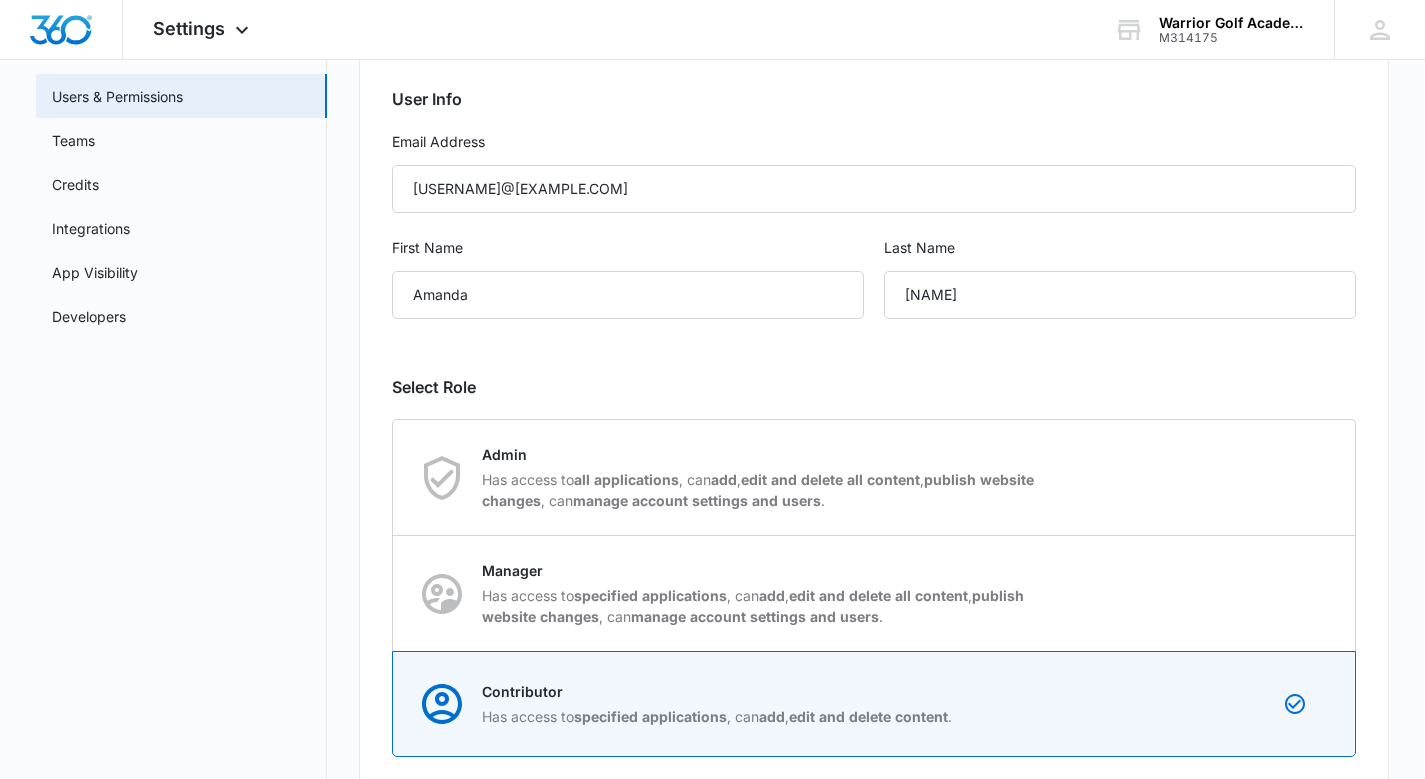 scroll, scrollTop: 275, scrollLeft: 0, axis: vertical 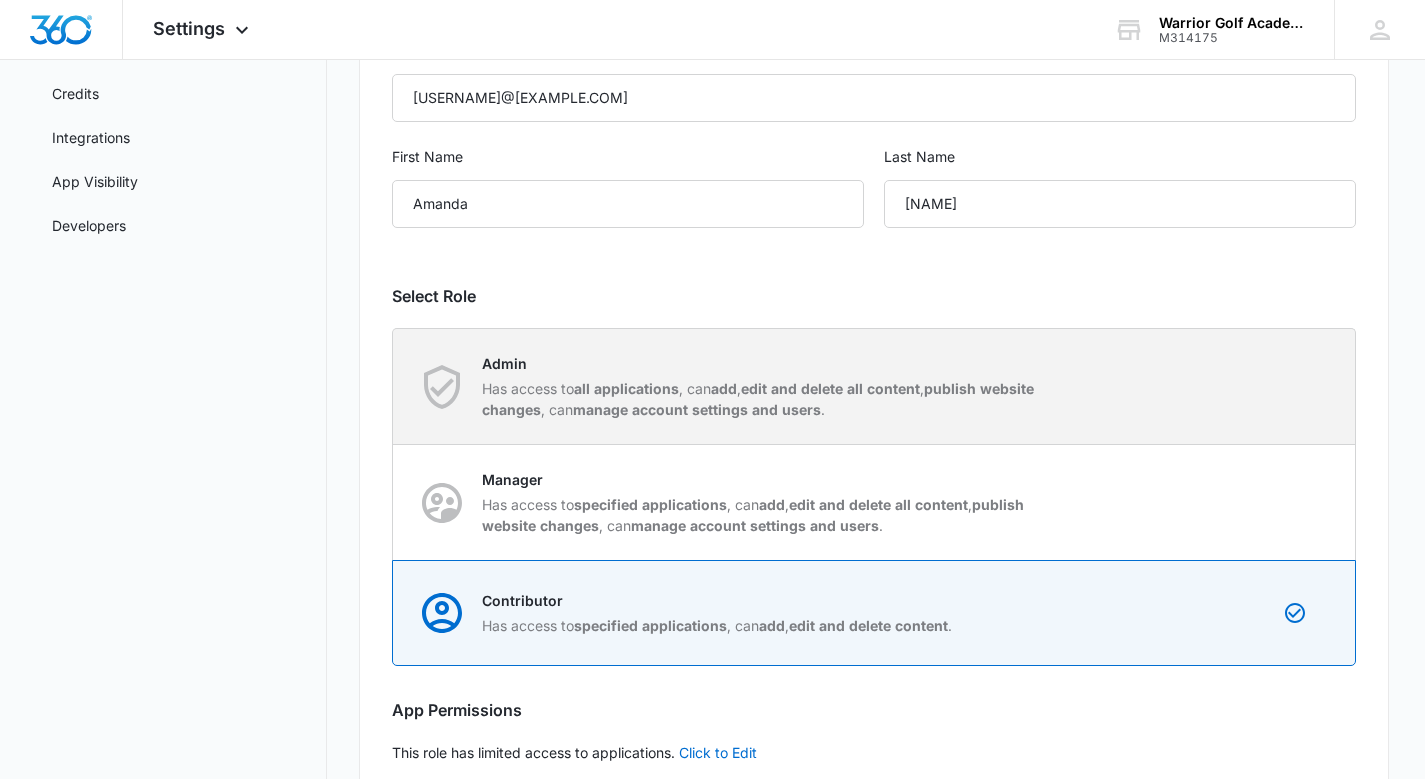 click on "Has access to  all applications , can  add ,  edit and delete all content ,  publish website changes , can  manage account settings and users ." at bounding box center (763, 399) 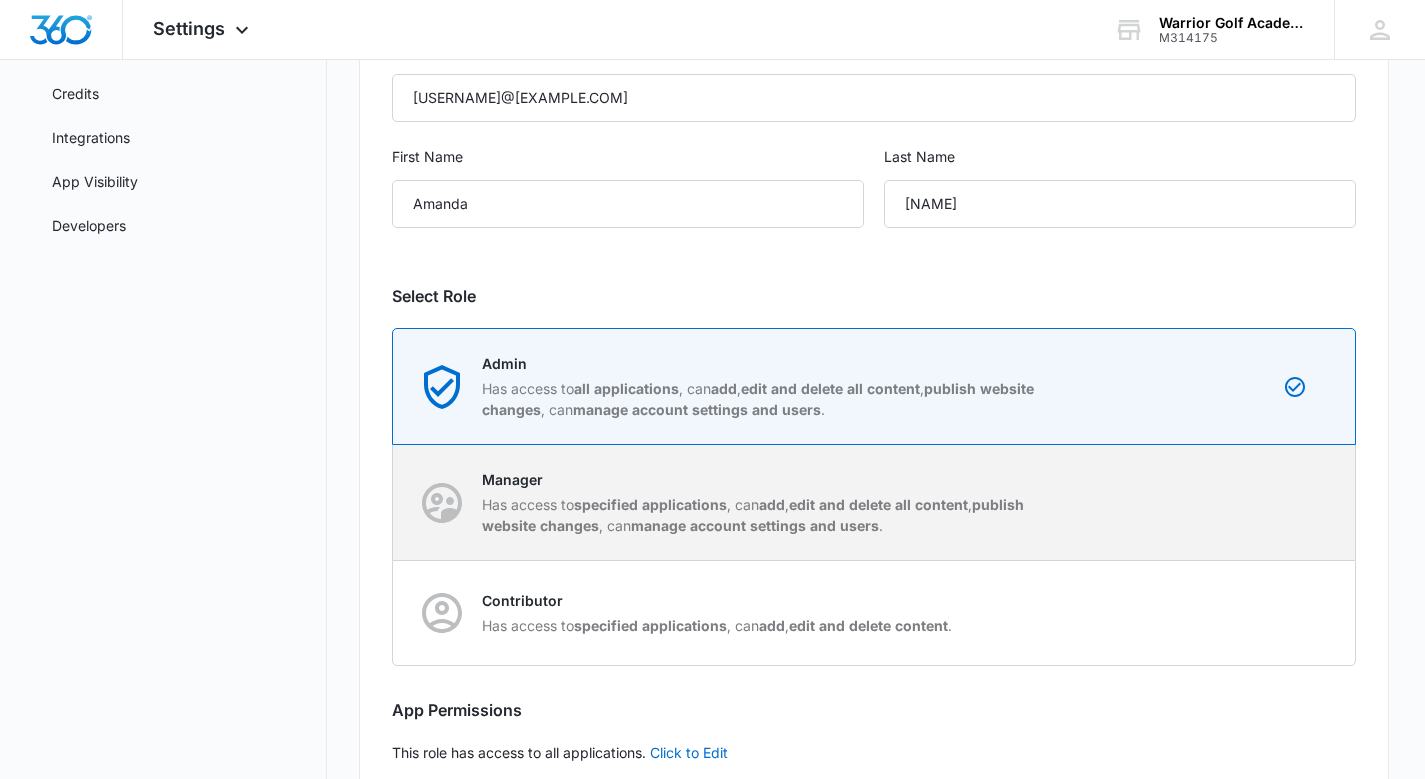 scroll, scrollTop: 392, scrollLeft: 0, axis: vertical 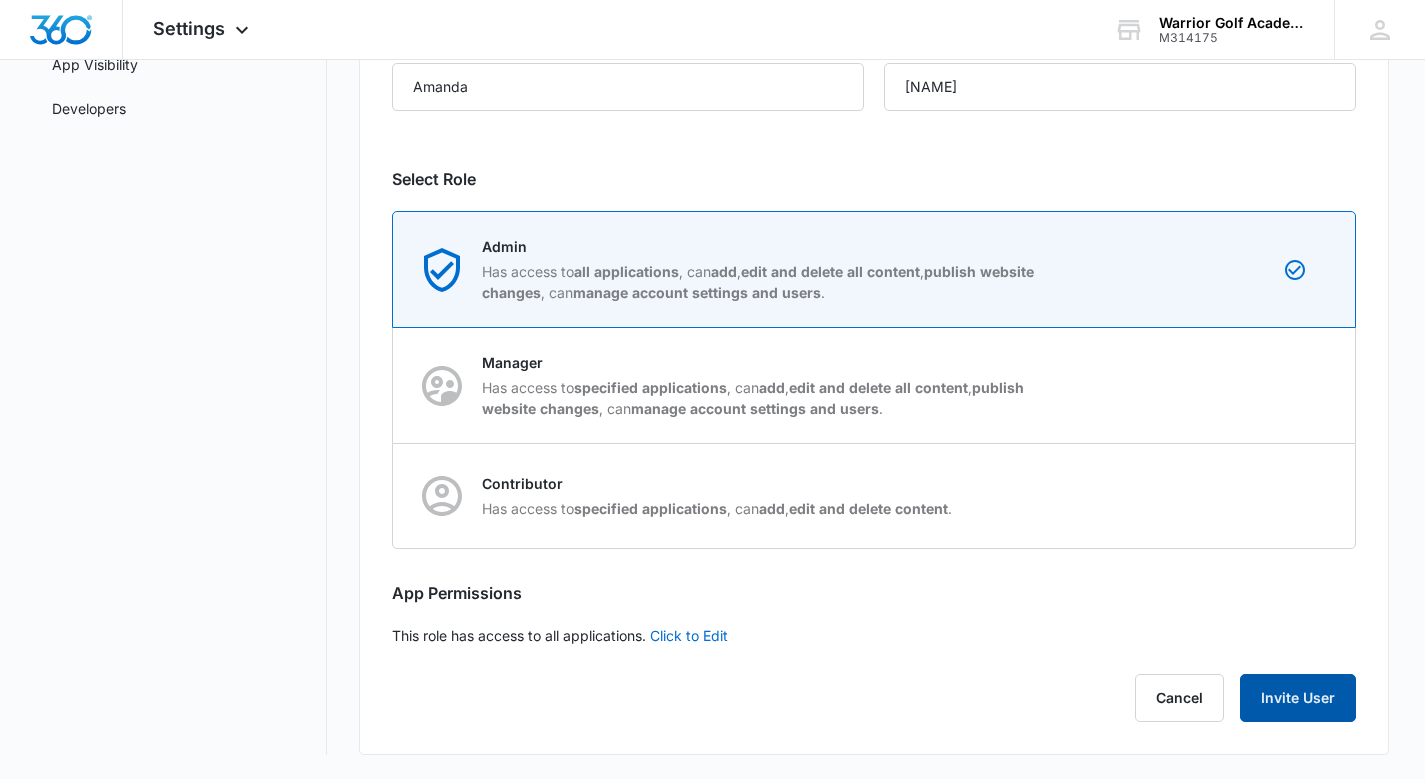 click on "Invite User" at bounding box center [1298, 698] 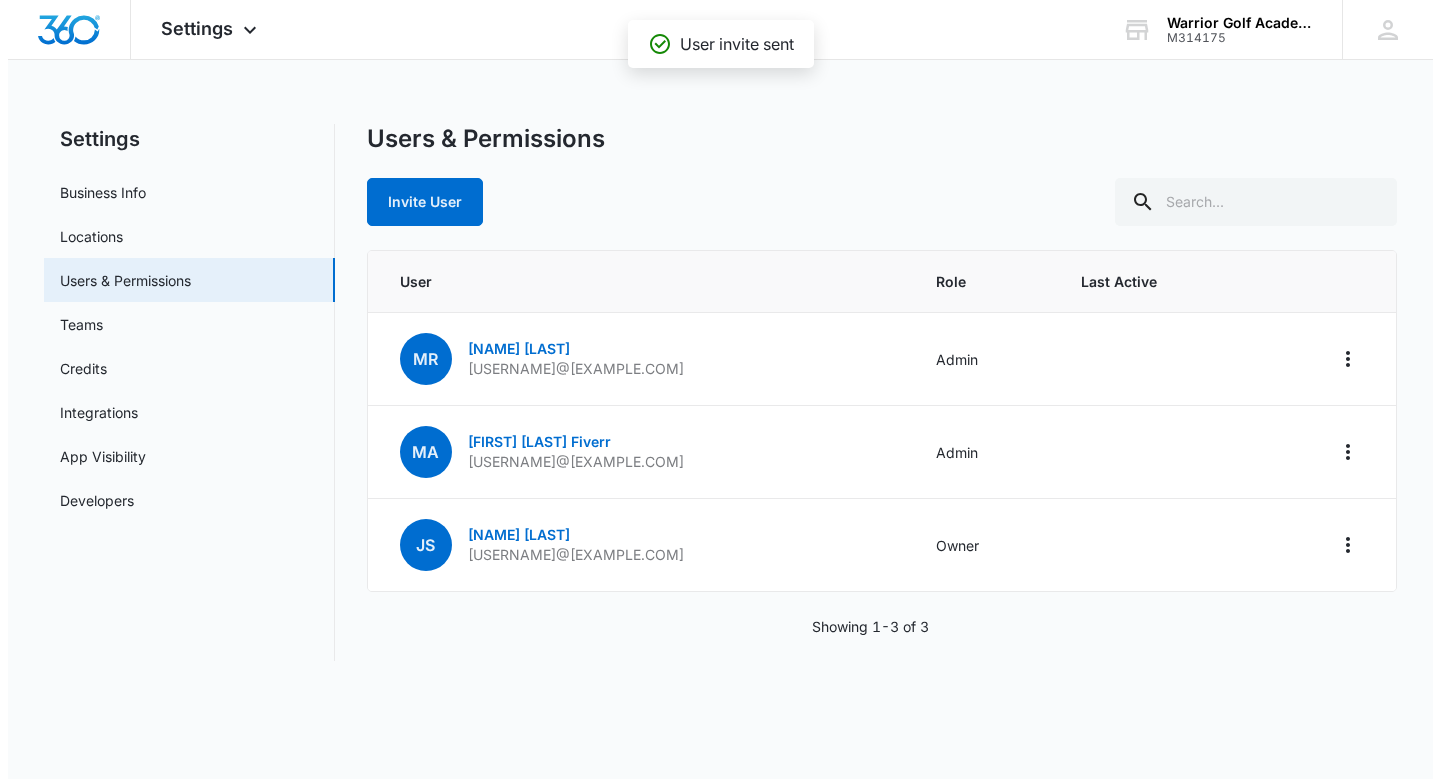 scroll, scrollTop: 0, scrollLeft: 0, axis: both 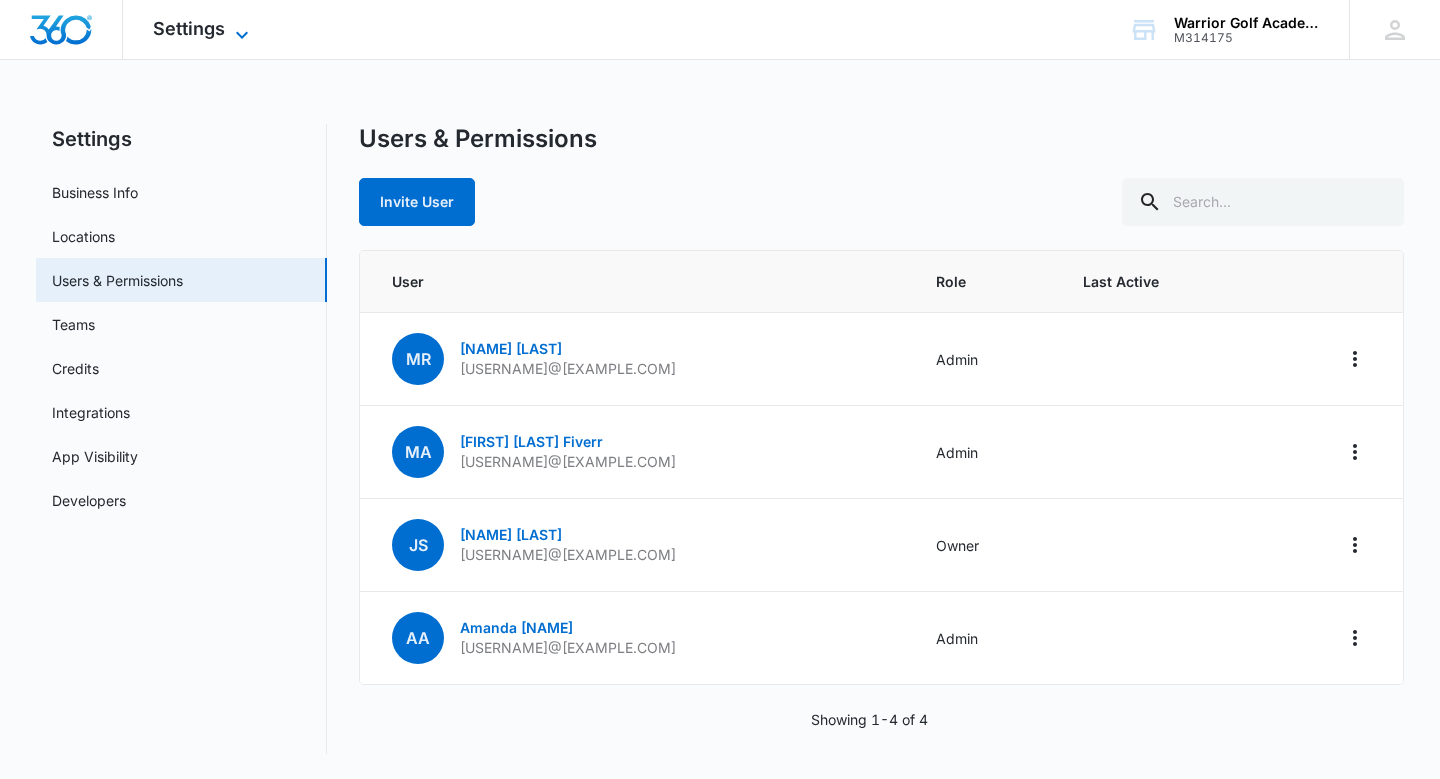 click on "Settings" at bounding box center (189, 28) 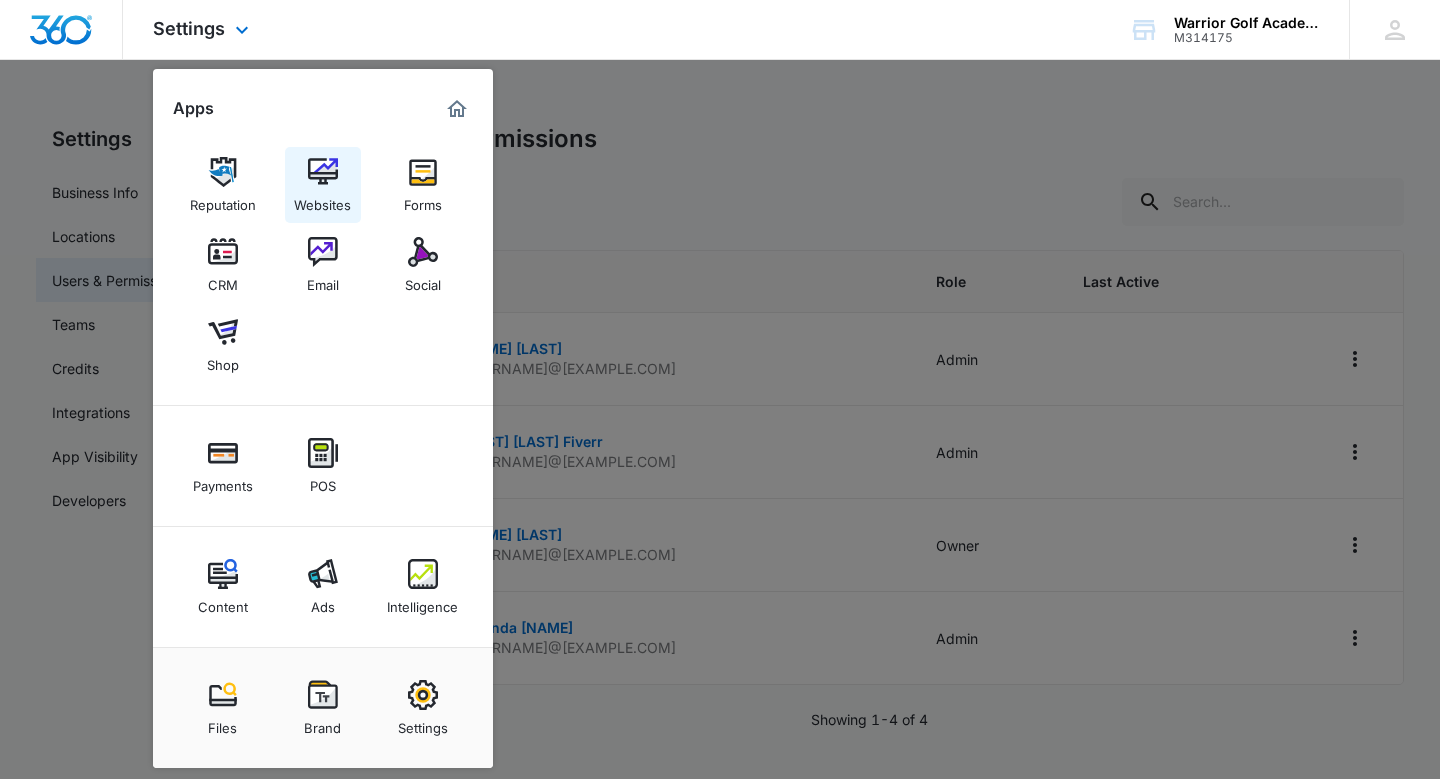 click at bounding box center [323, 172] 